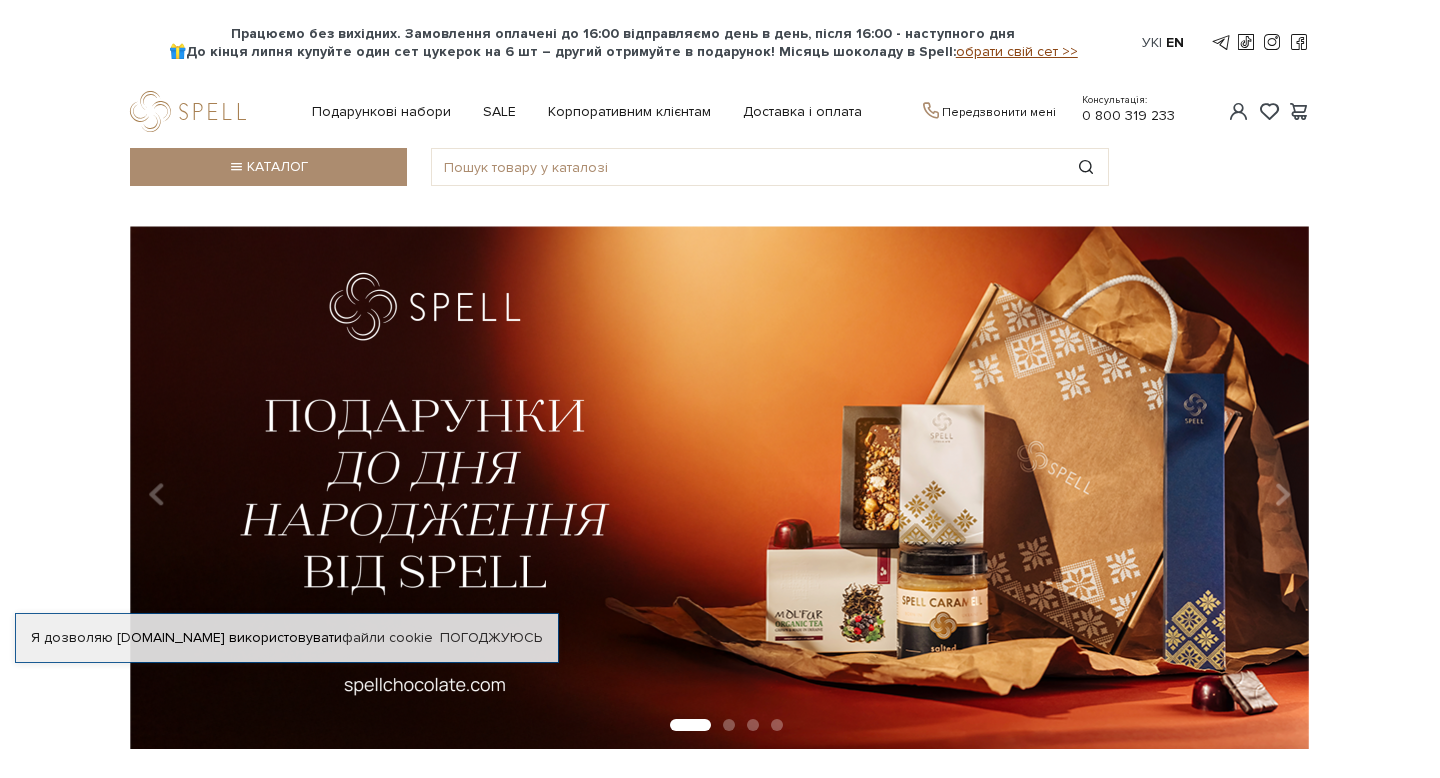 scroll, scrollTop: 0, scrollLeft: 0, axis: both 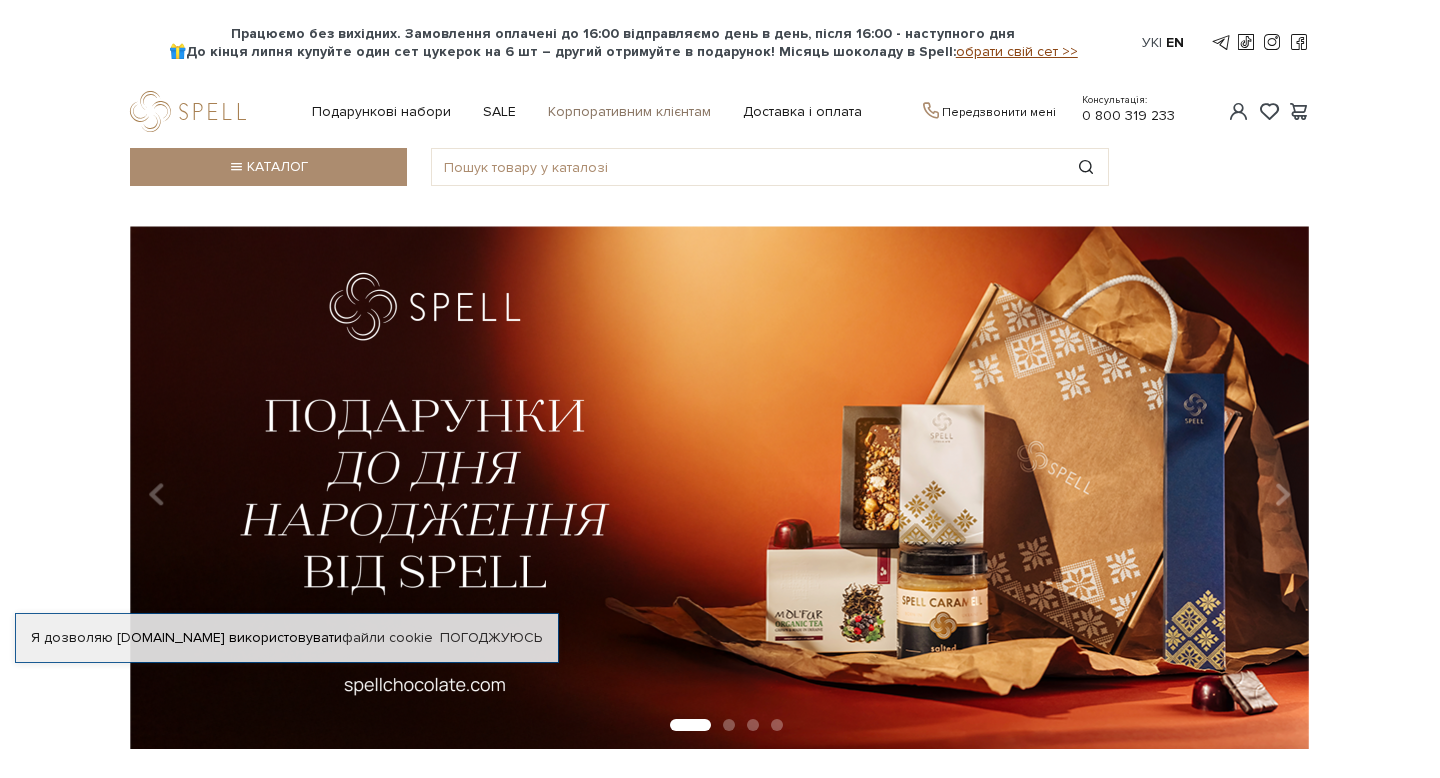 click on "Корпоративним клієнтам" at bounding box center (629, 112) 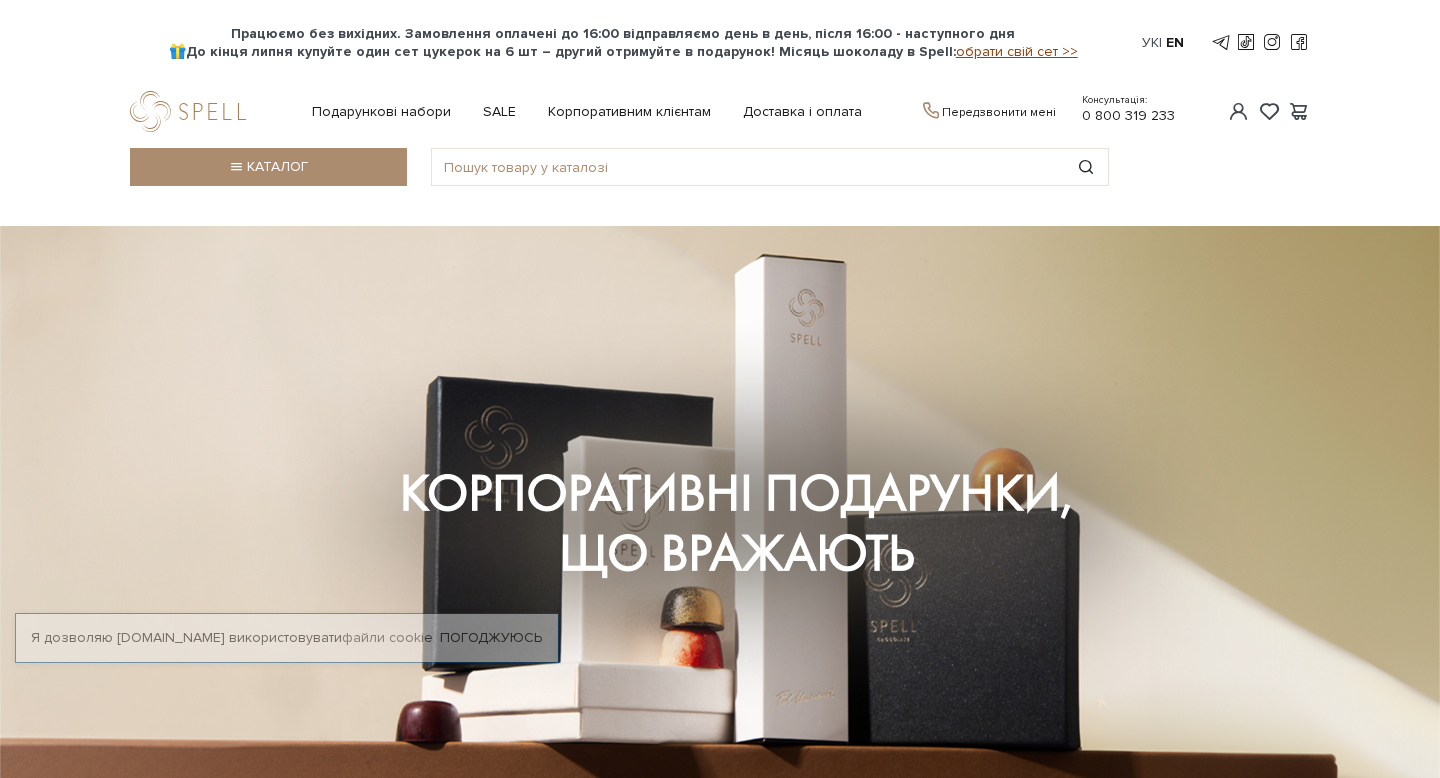 scroll, scrollTop: 0, scrollLeft: 0, axis: both 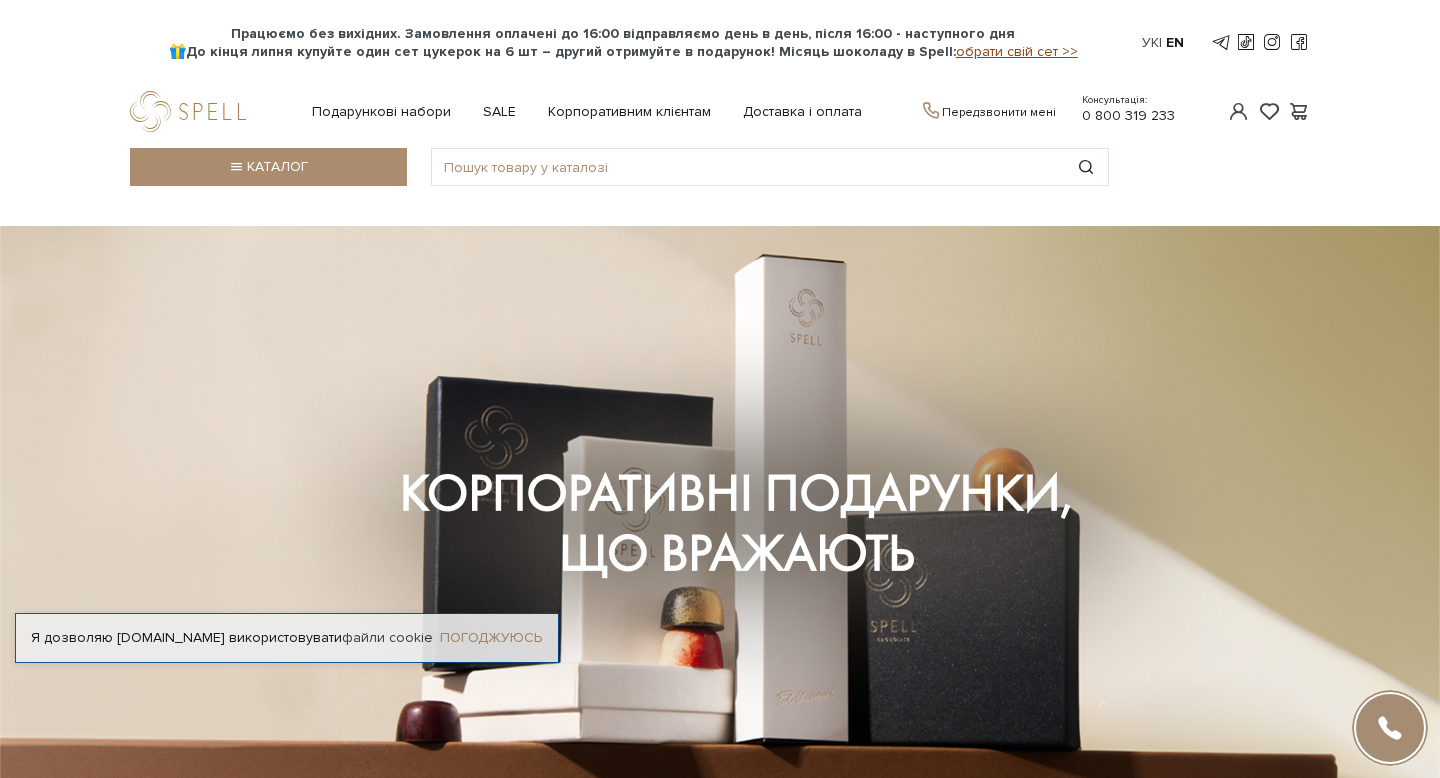 click on "Погоджуюсь" at bounding box center [491, 638] 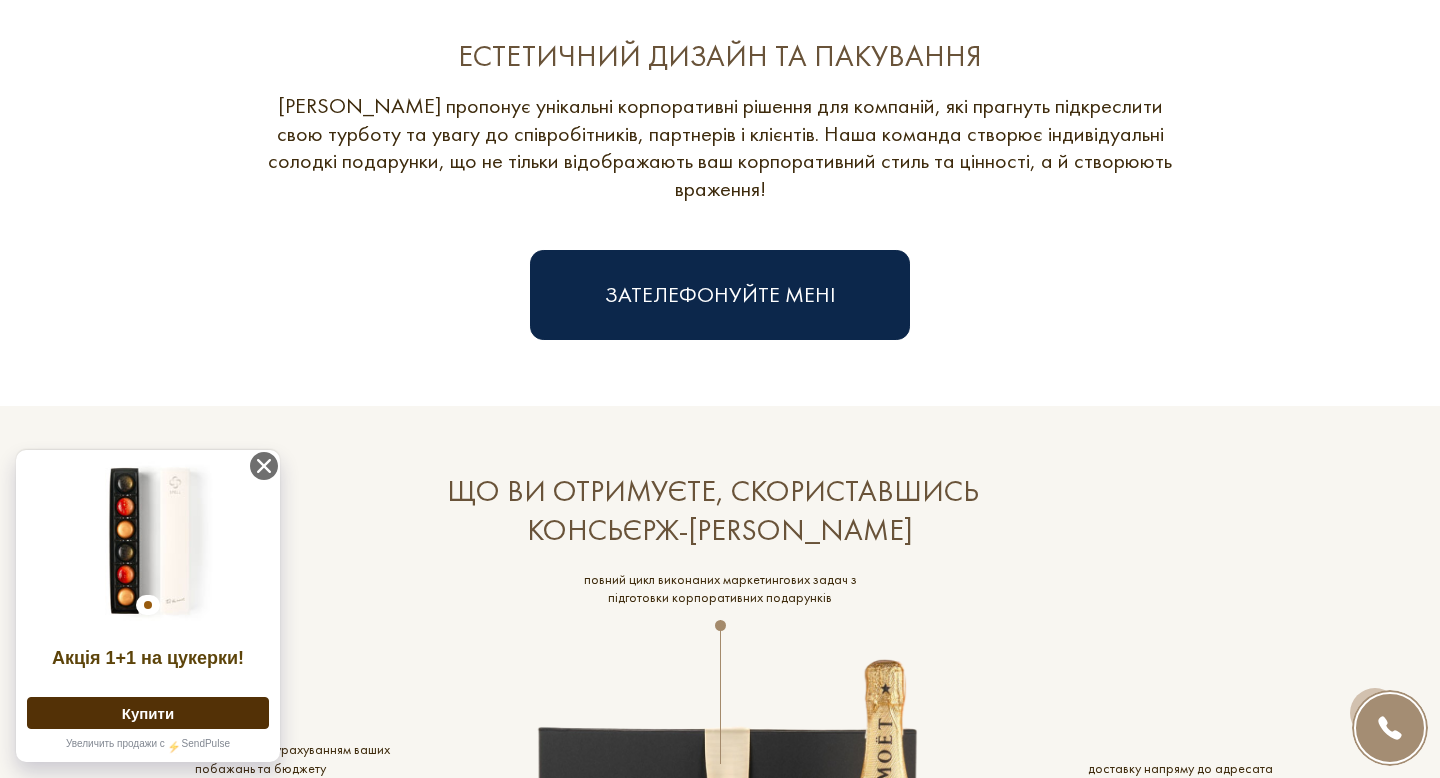 scroll, scrollTop: 2995, scrollLeft: 0, axis: vertical 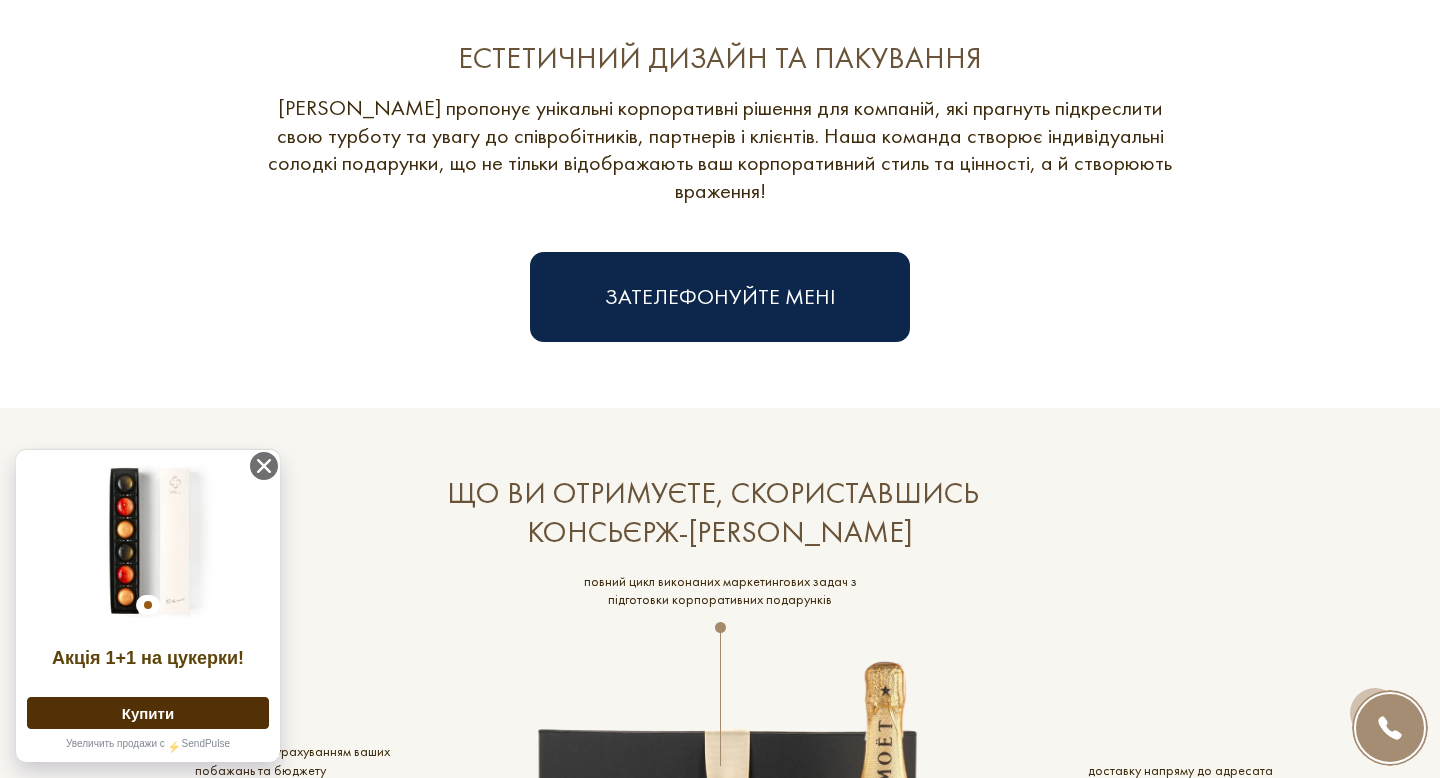click at bounding box center (720, 880) 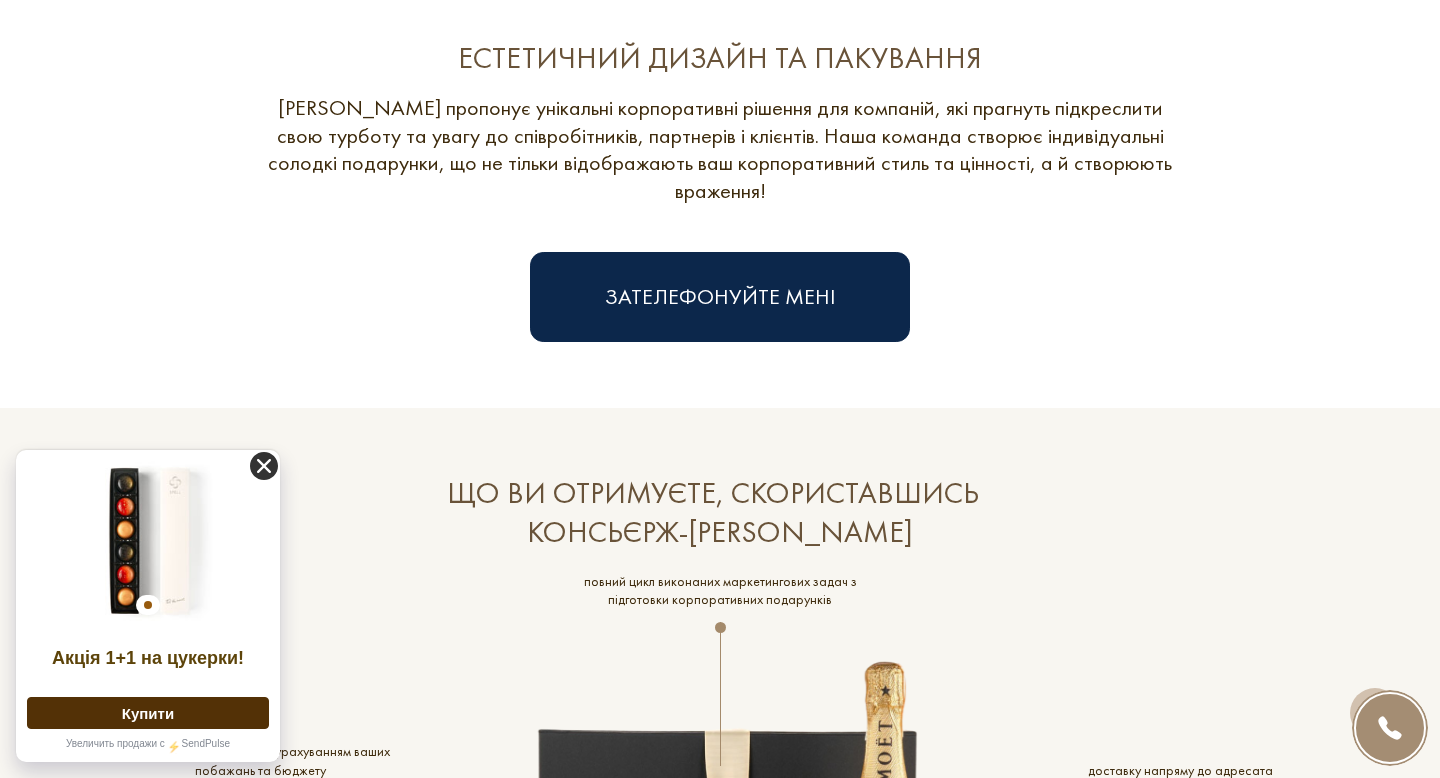click 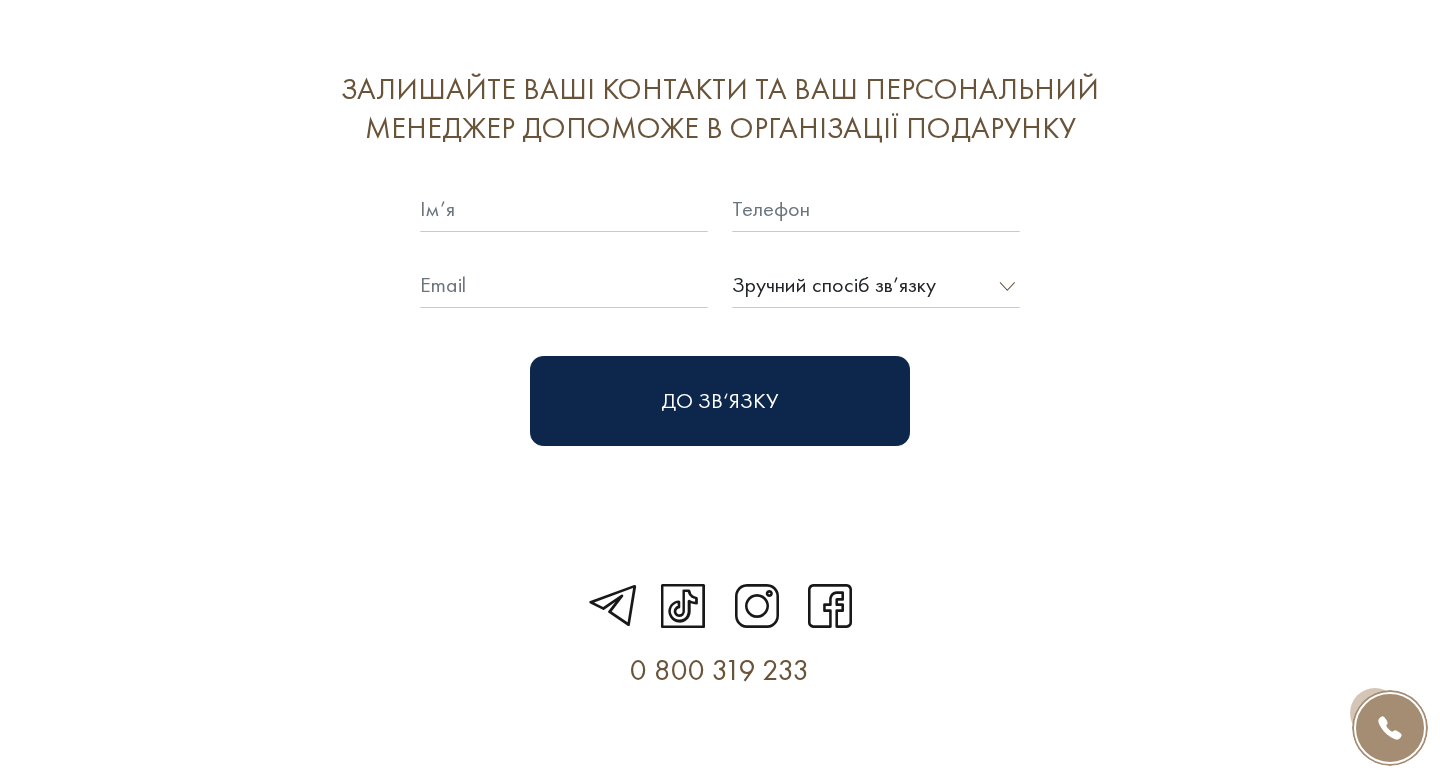 scroll, scrollTop: 5565, scrollLeft: 0, axis: vertical 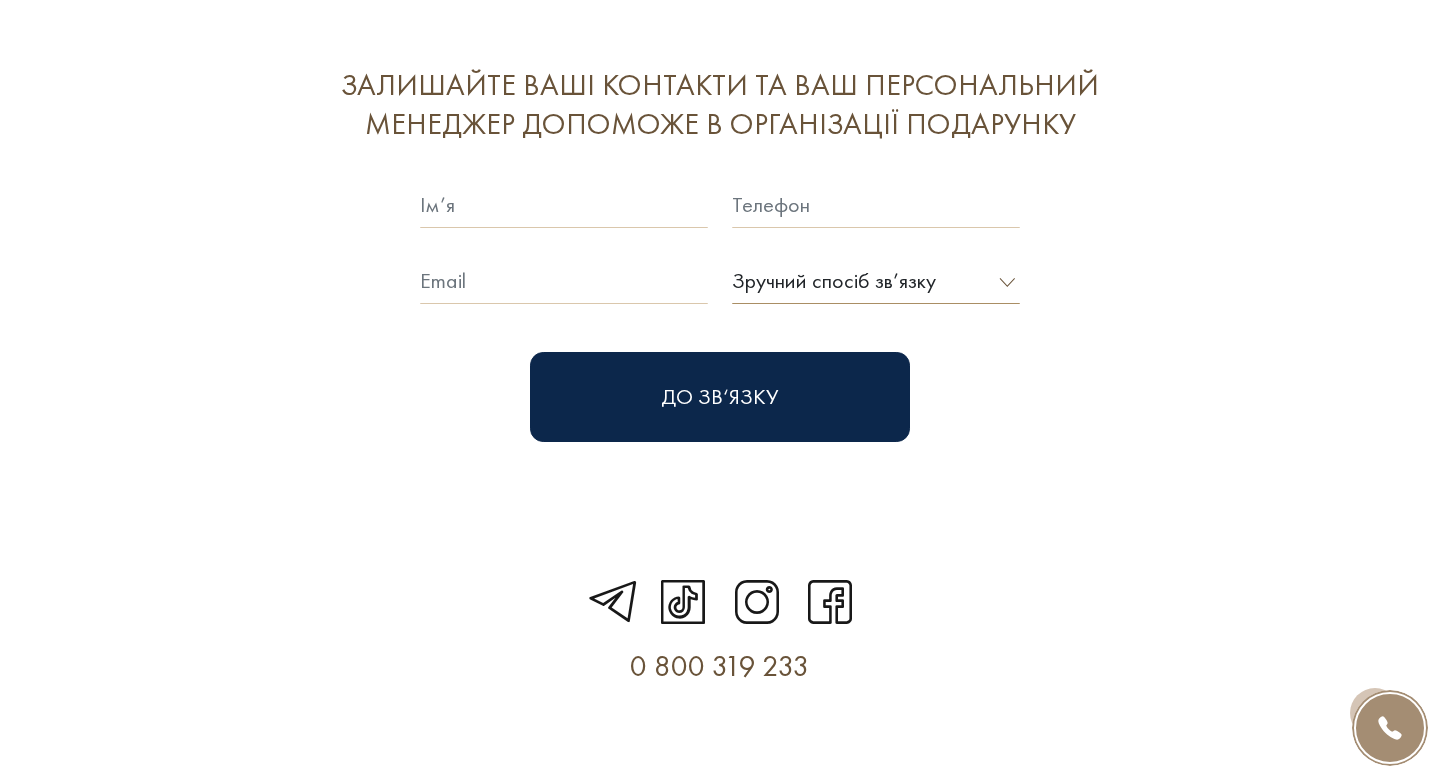 click on "Зручний спосіб зв’язку                                                                              Дзвінок
Viber
Telegram
E-mail" at bounding box center (876, 281) 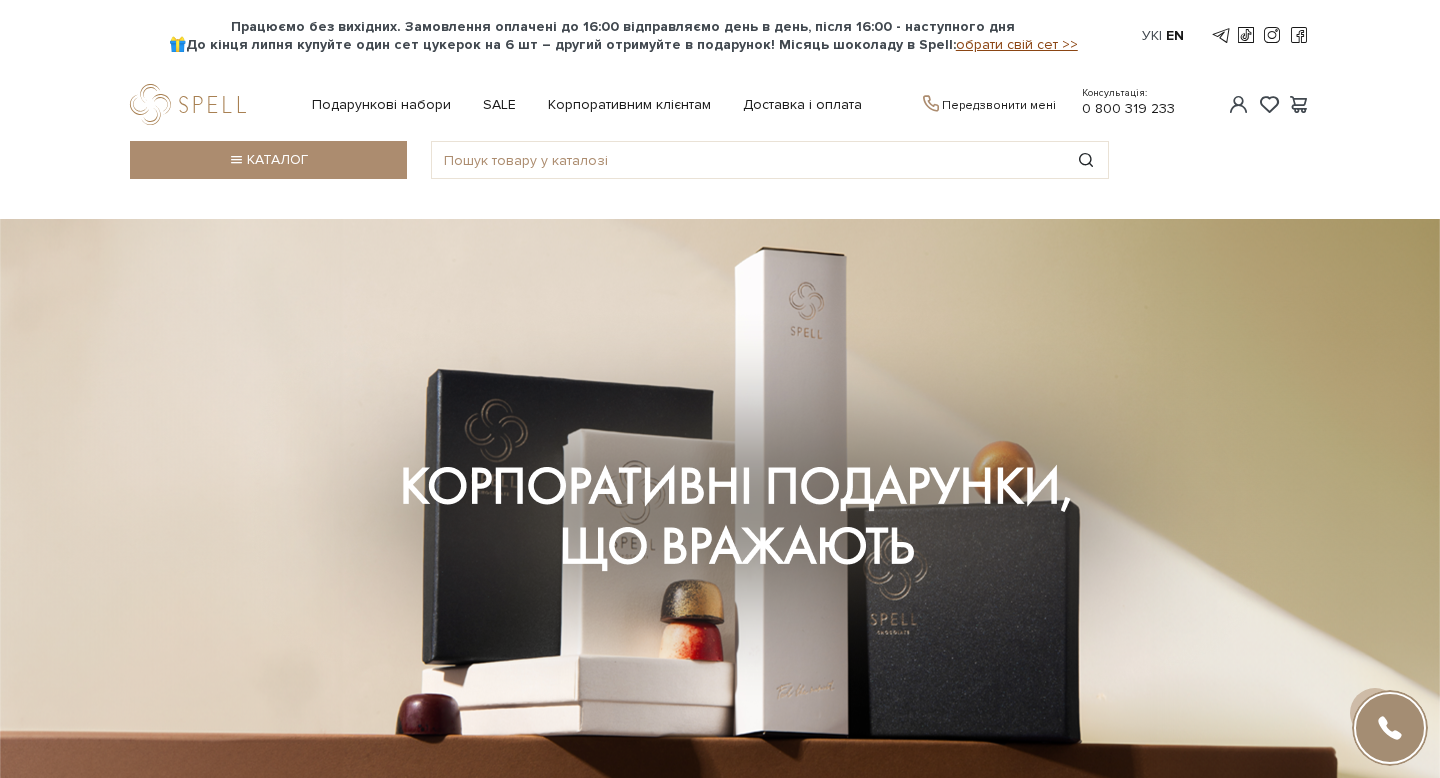 scroll, scrollTop: 0, scrollLeft: 0, axis: both 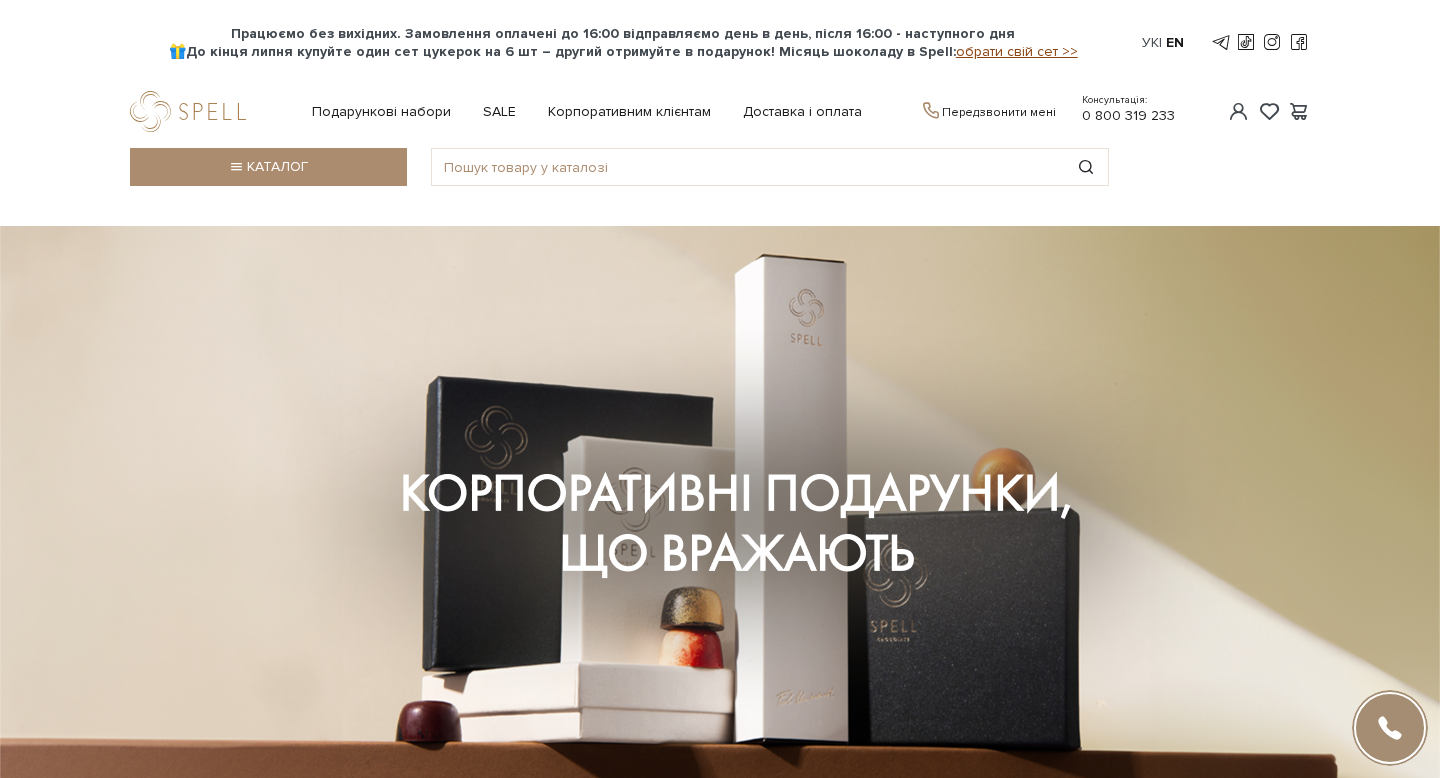 click on "обрати свій сет >>" at bounding box center (1017, 51) 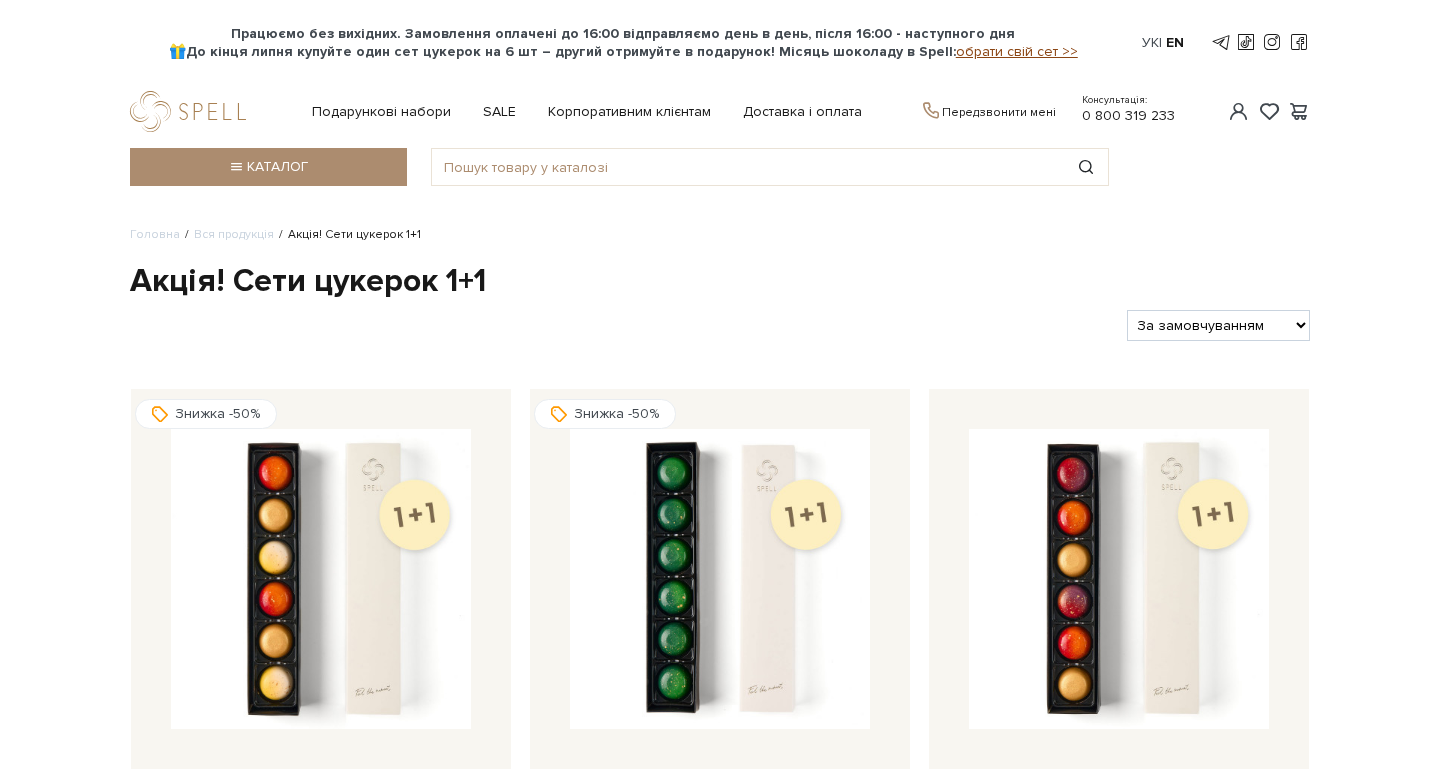 scroll, scrollTop: 0, scrollLeft: 0, axis: both 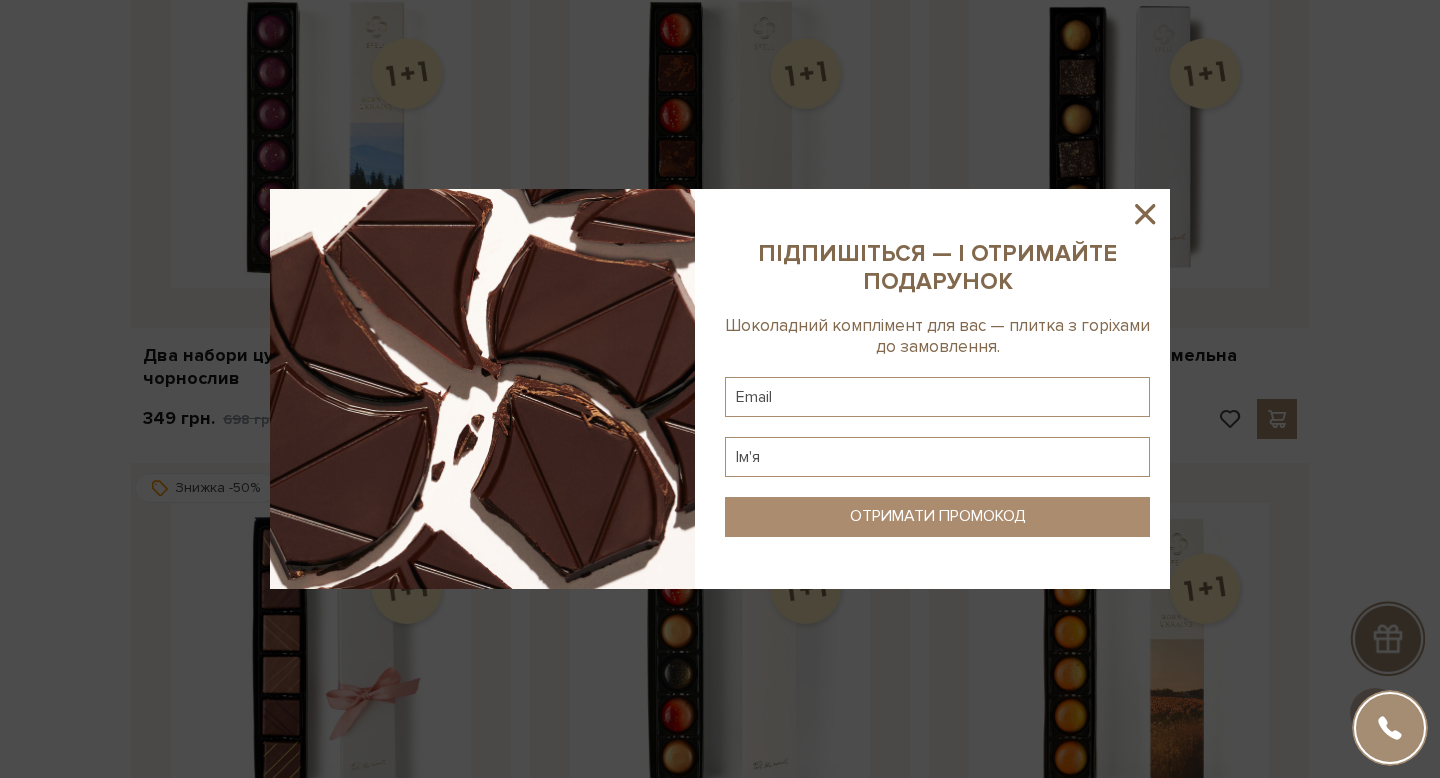 click 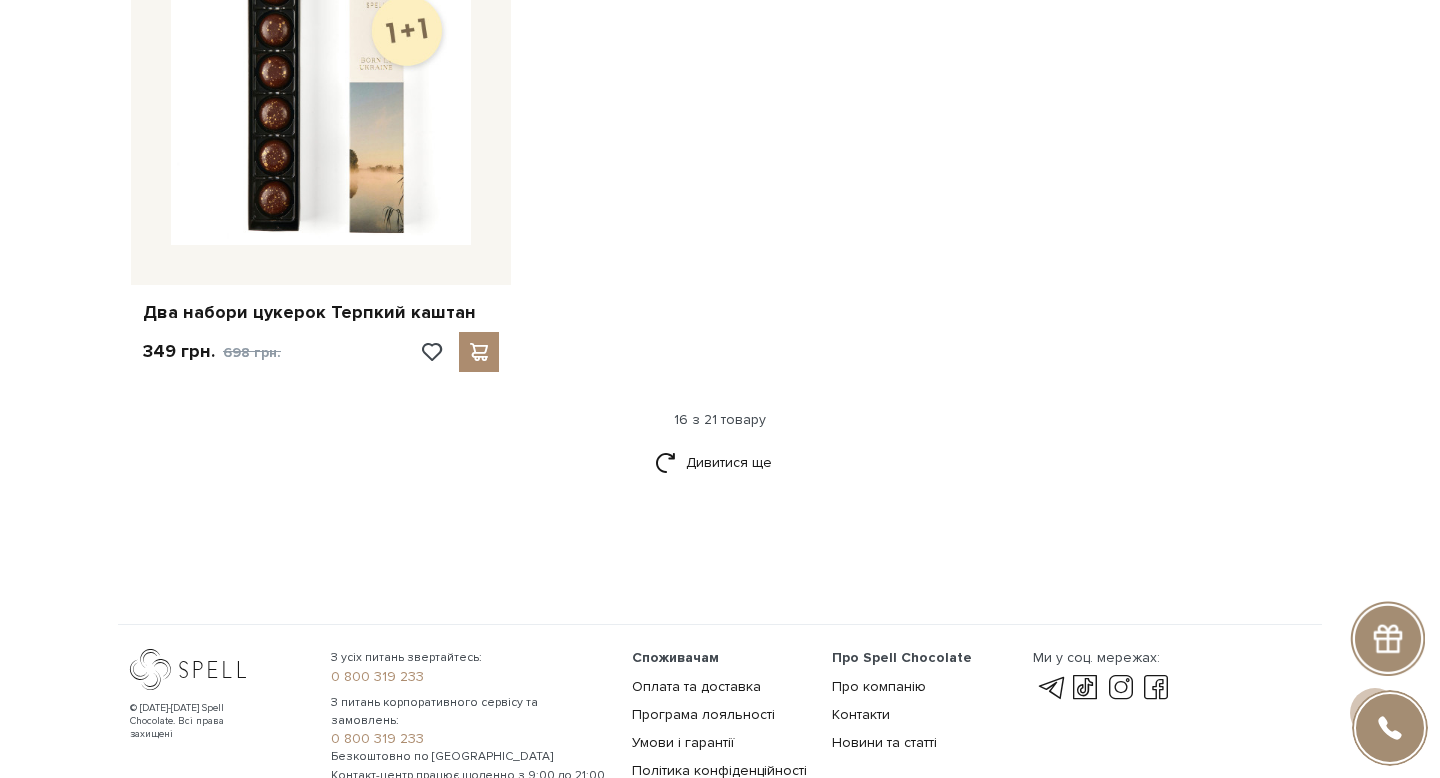 scroll, scrollTop: 2995, scrollLeft: 0, axis: vertical 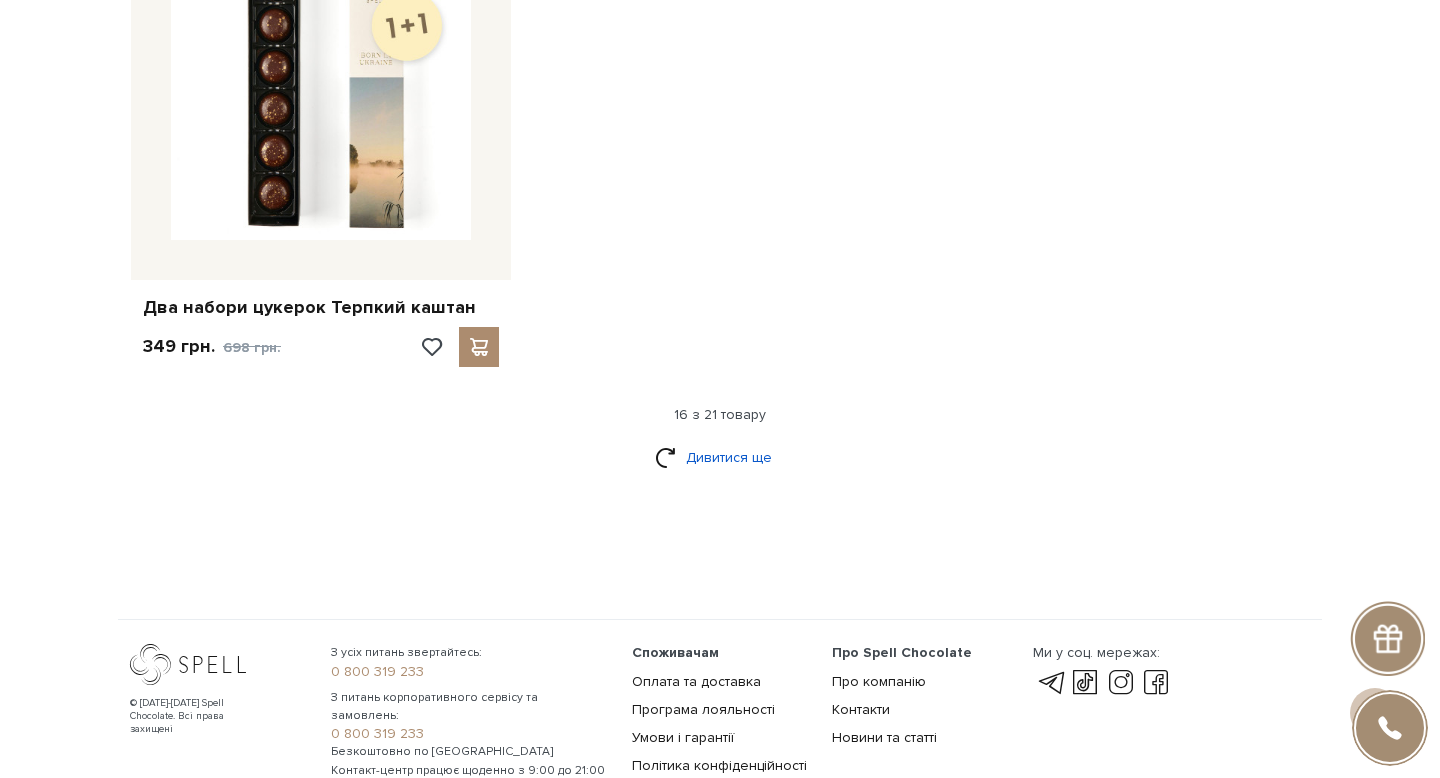 click on "Дивитися ще" at bounding box center [720, 457] 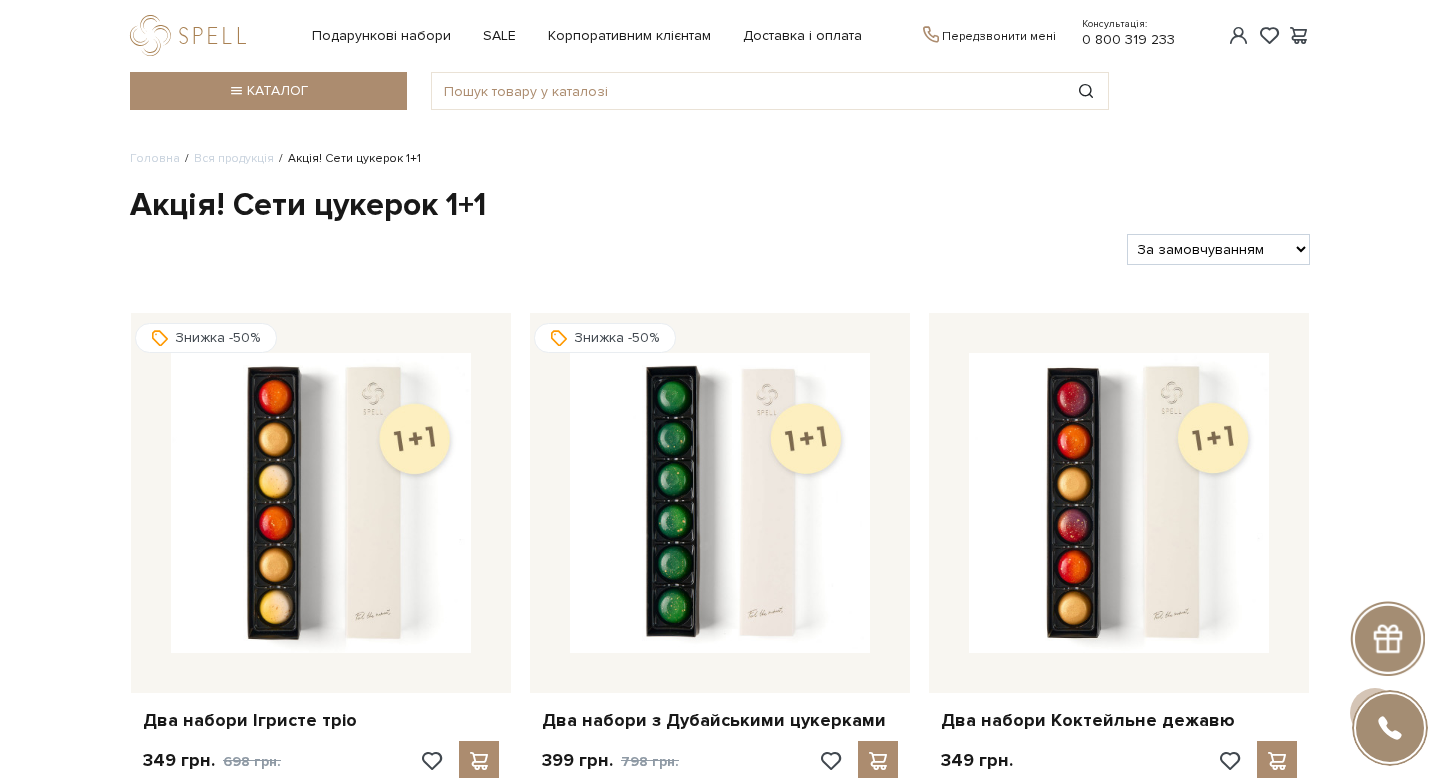 scroll, scrollTop: 0, scrollLeft: 0, axis: both 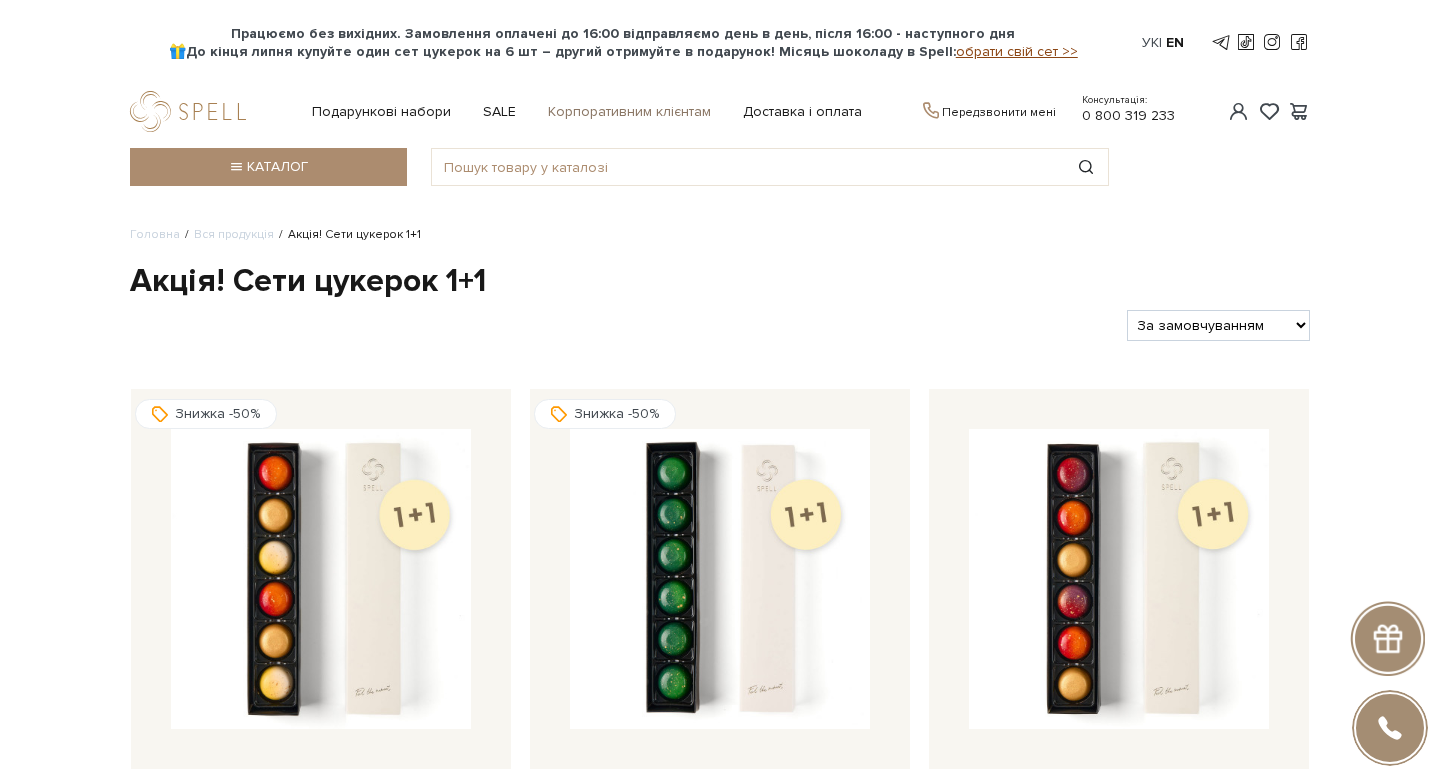 click on "Корпоративним клієнтам" at bounding box center [629, 112] 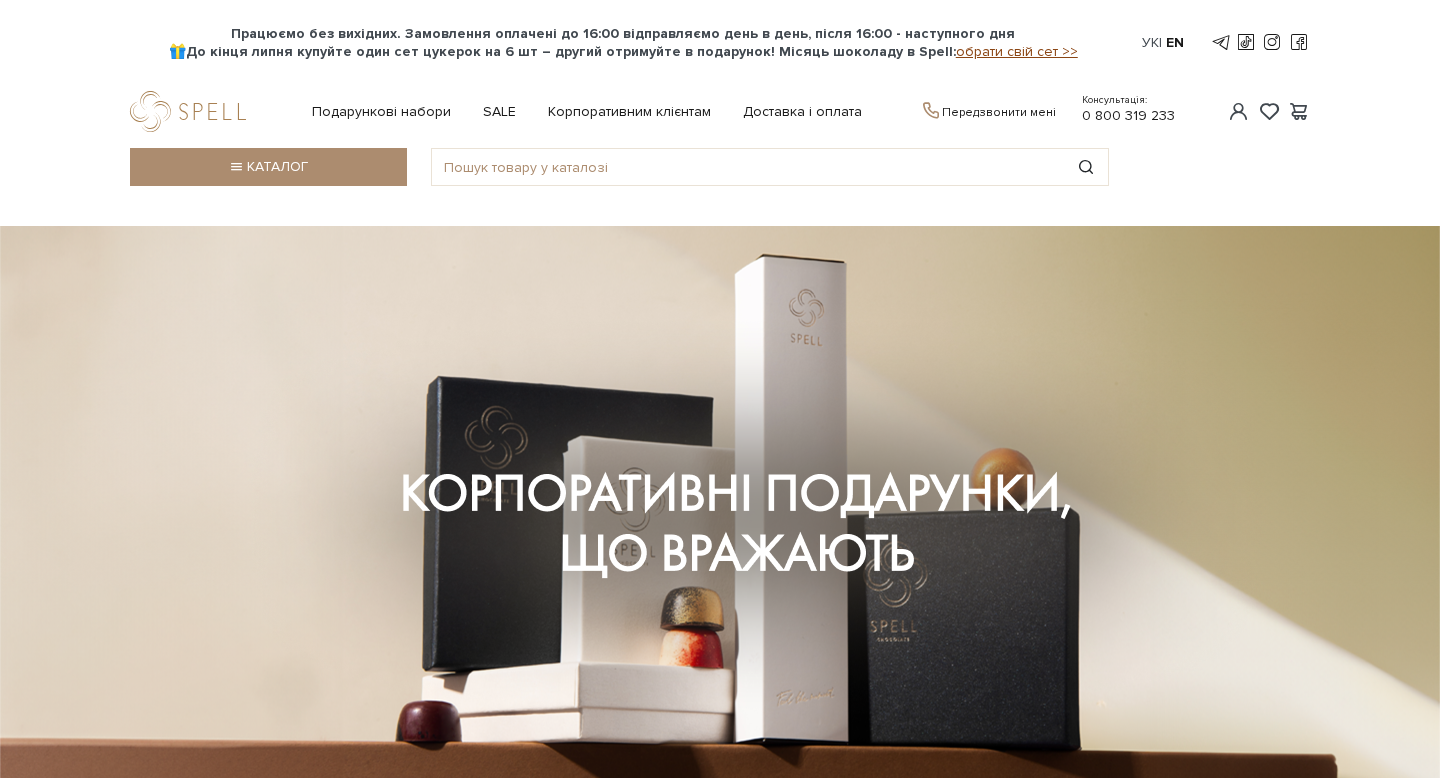 scroll, scrollTop: 0, scrollLeft: 0, axis: both 